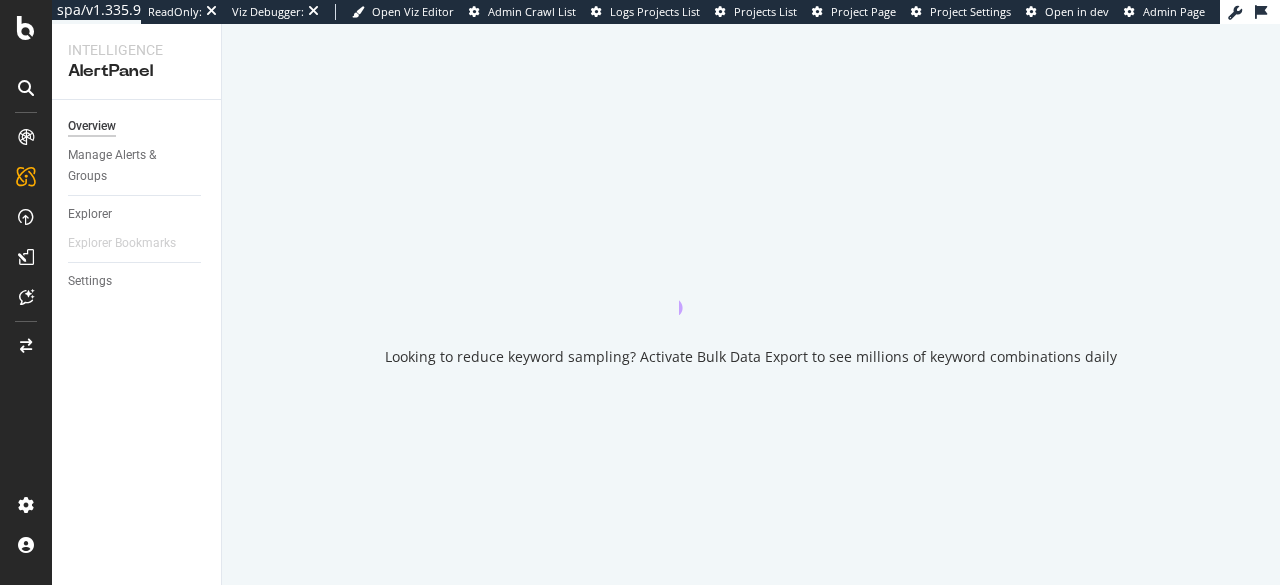 scroll, scrollTop: 0, scrollLeft: 0, axis: both 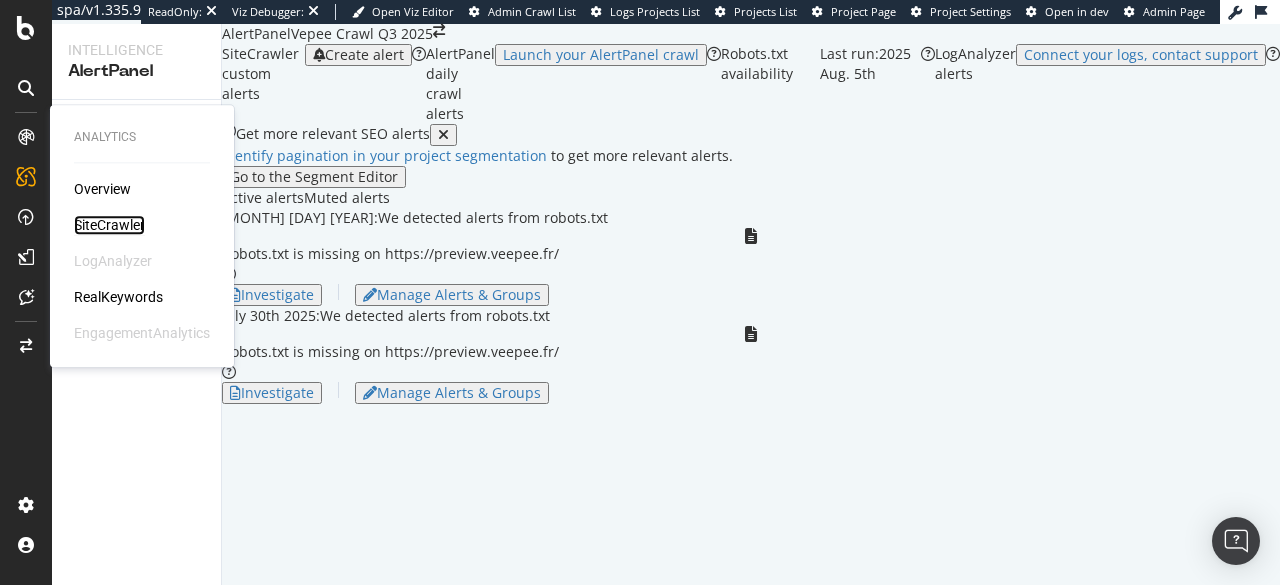 click on "SiteCrawler" at bounding box center [109, 225] 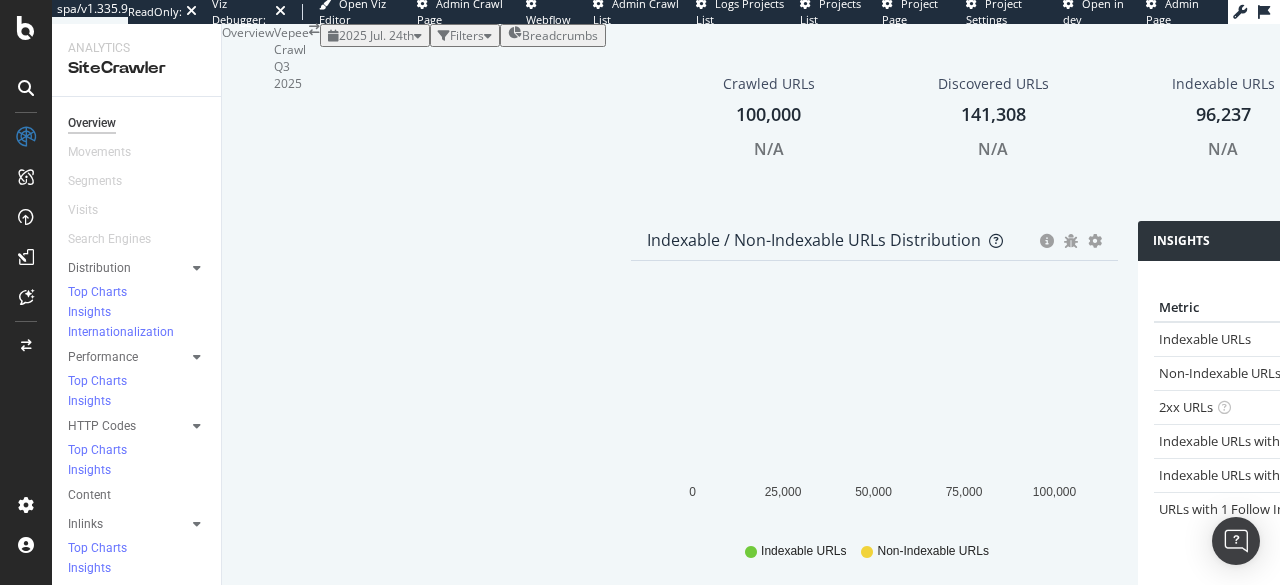 scroll, scrollTop: 0, scrollLeft: 0, axis: both 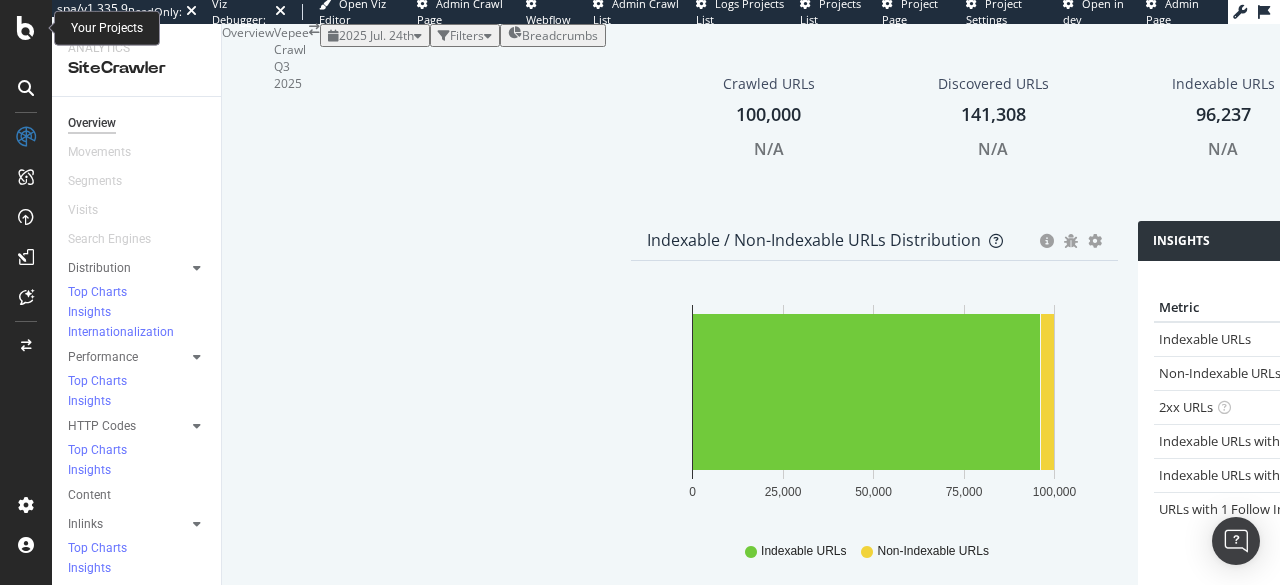 click at bounding box center [26, 28] 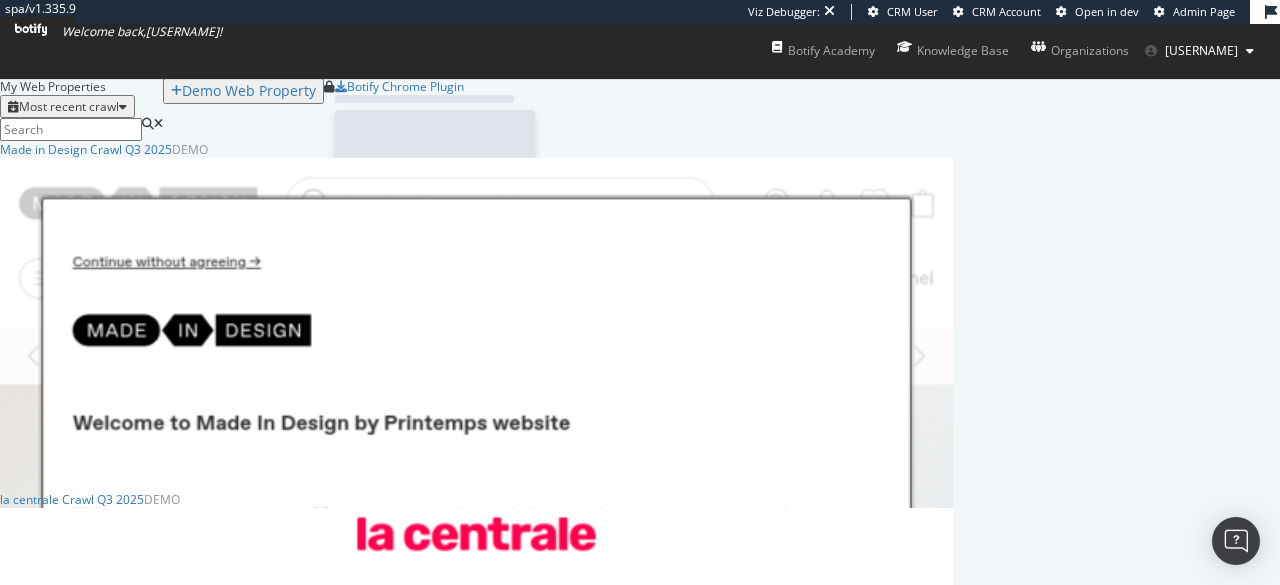 scroll, scrollTop: 16, scrollLeft: 16, axis: both 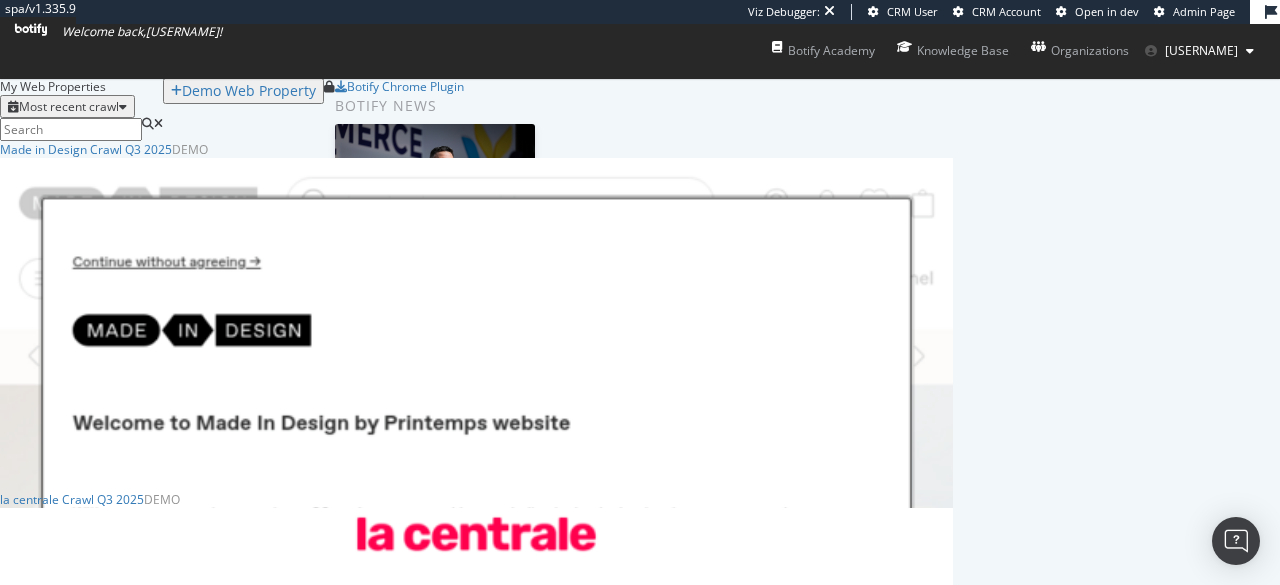 click at bounding box center [71, 129] 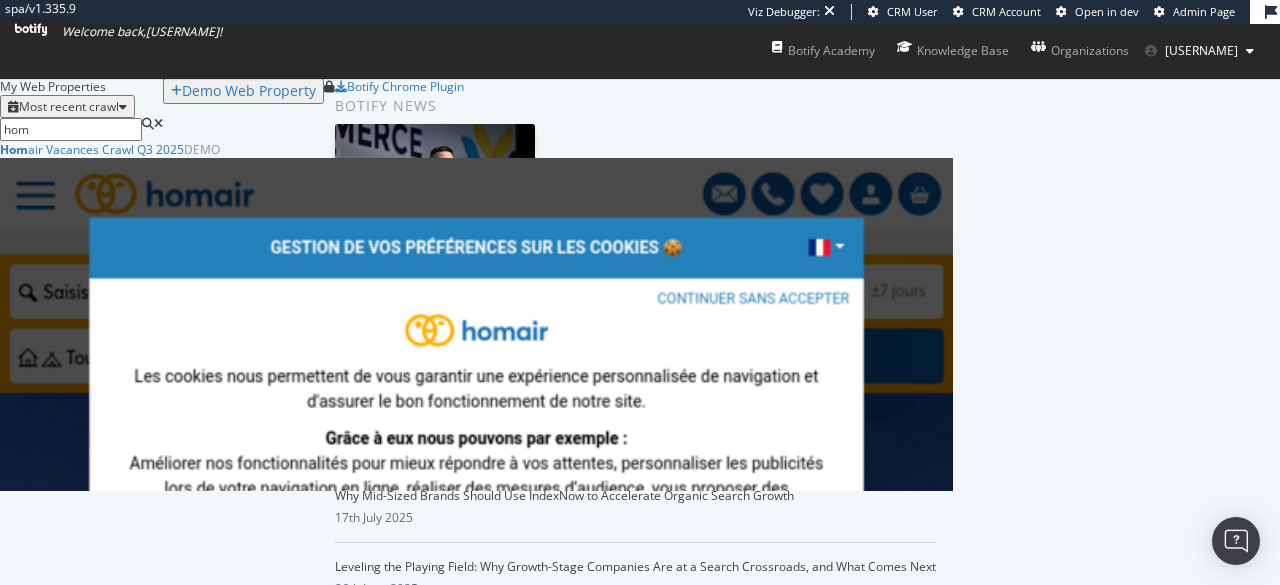 scroll, scrollTop: 334, scrollLeft: 937, axis: both 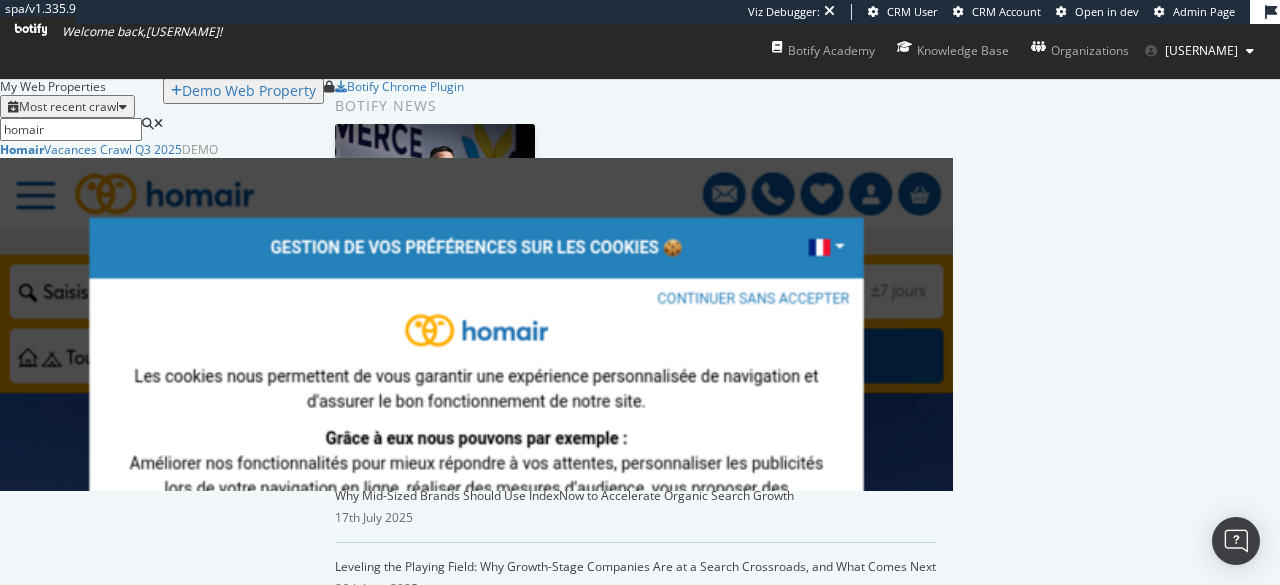 type on "homair" 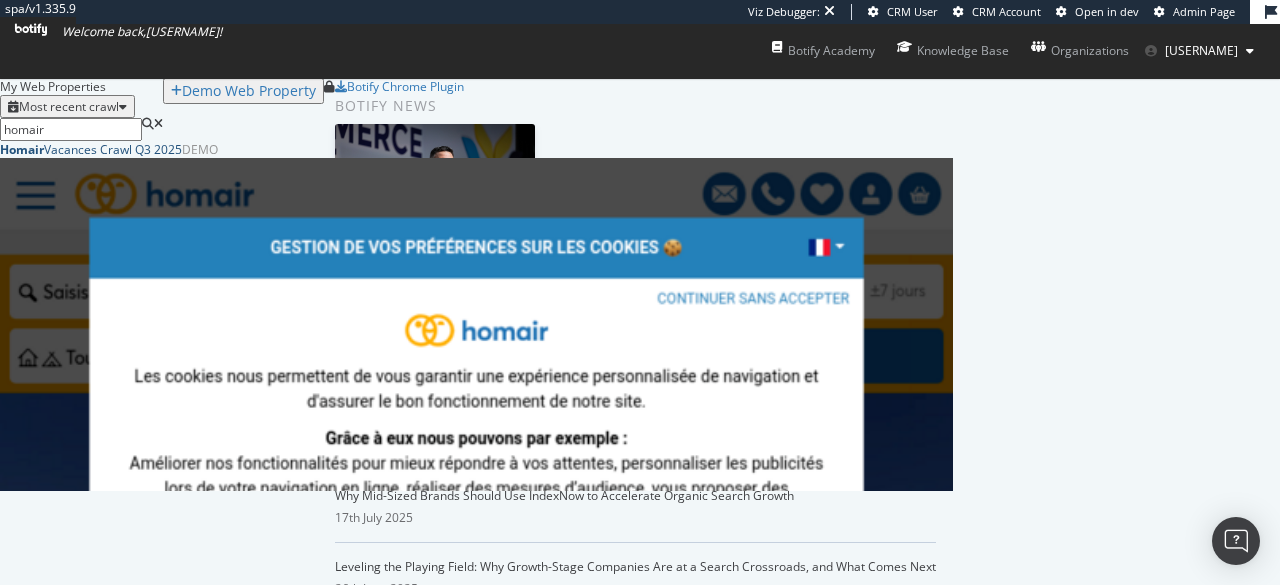 click on "Homair  Vacances Crawl Q3 2025" at bounding box center (91, 149) 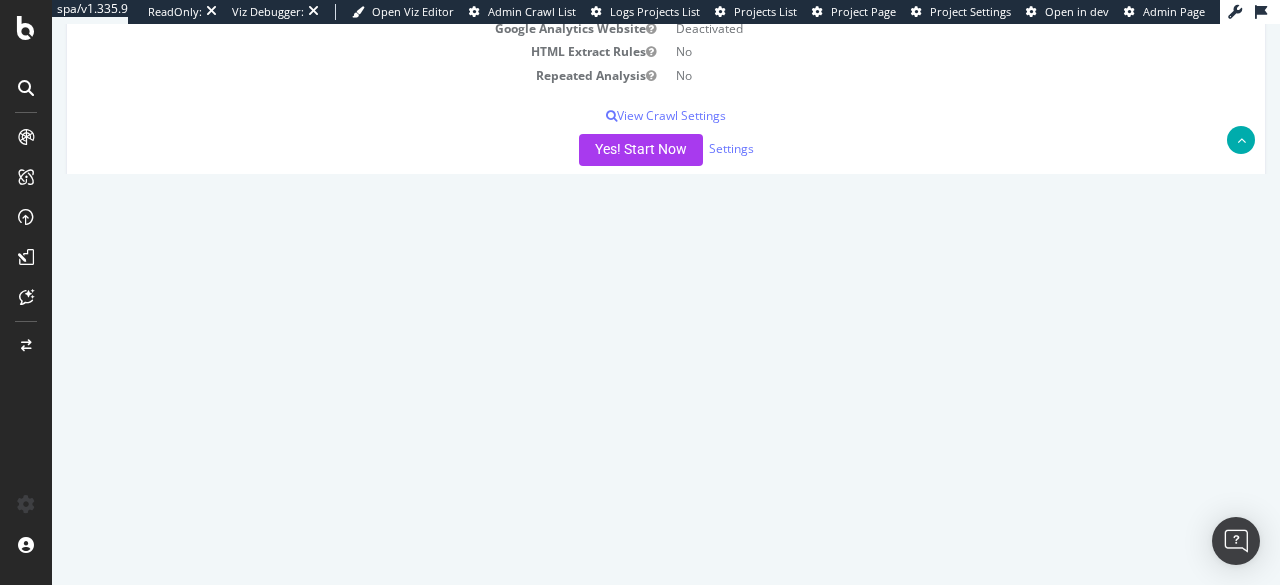 scroll, scrollTop: 449, scrollLeft: 0, axis: vertical 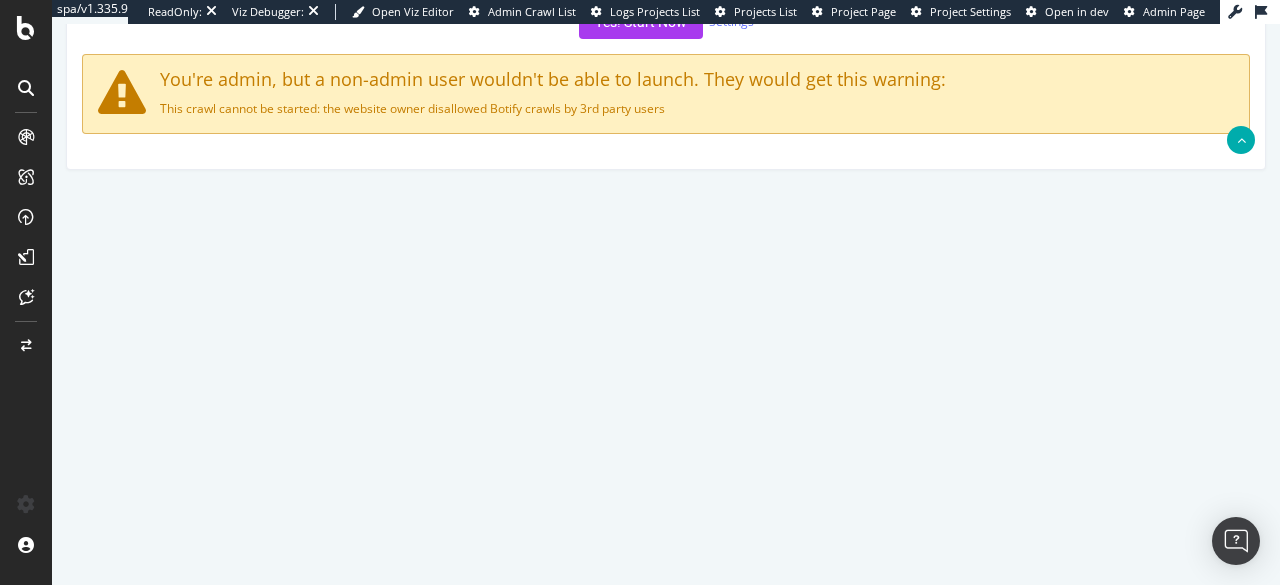 click on "2025 Jul. 24th
report" at bounding box center [153, 310] 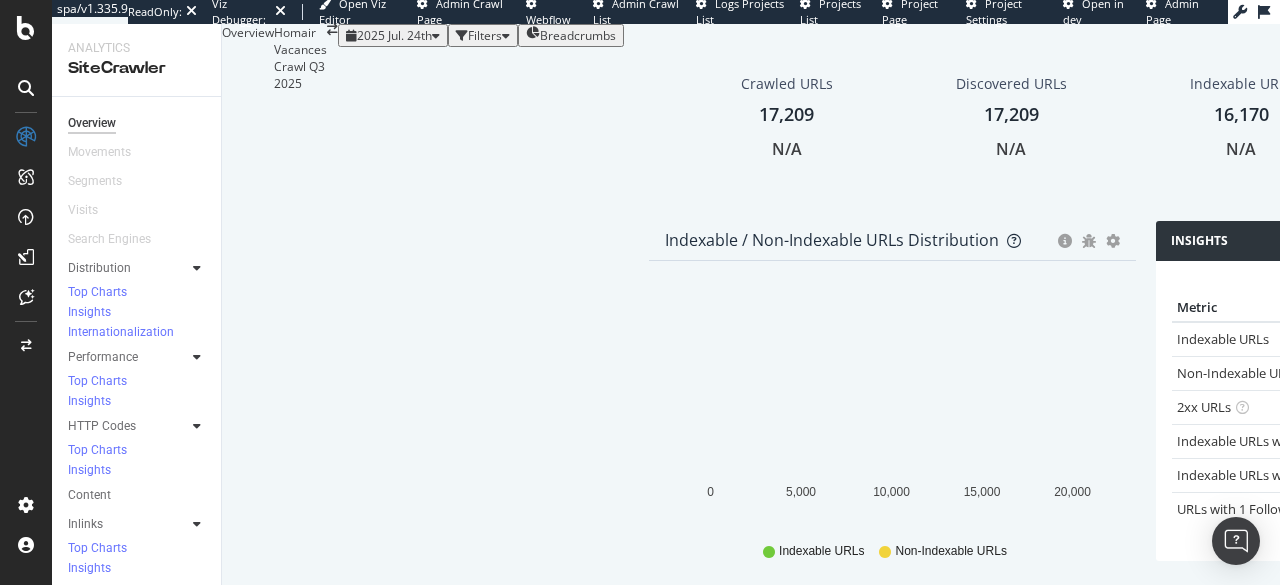 scroll, scrollTop: 1391, scrollLeft: 0, axis: vertical 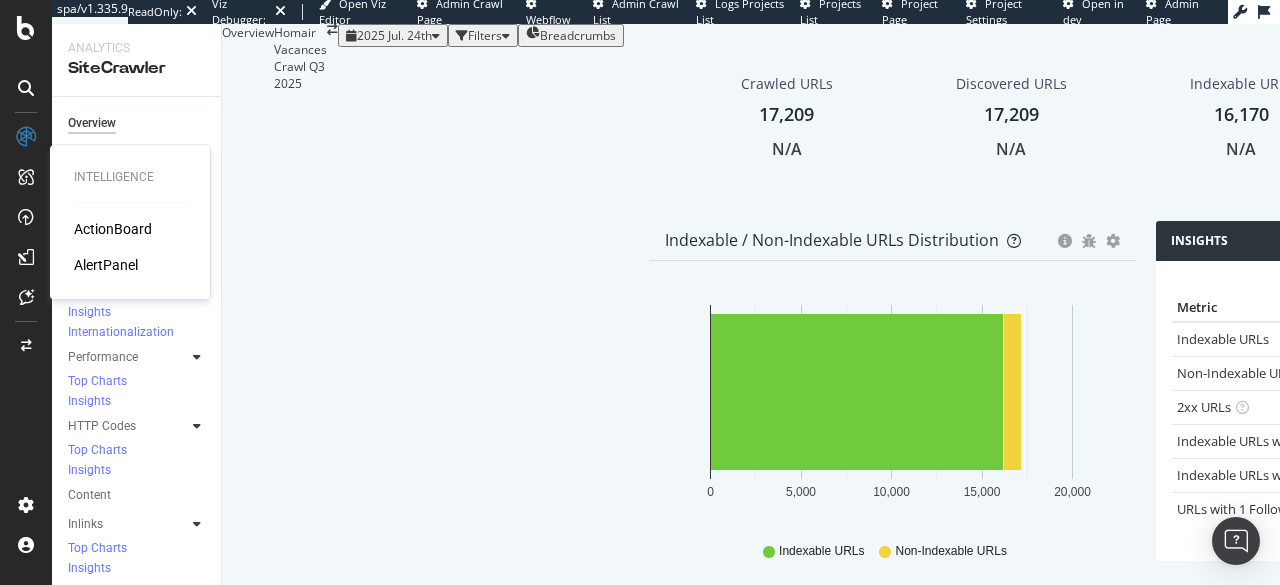 click on "ActionBoard" at bounding box center (113, 229) 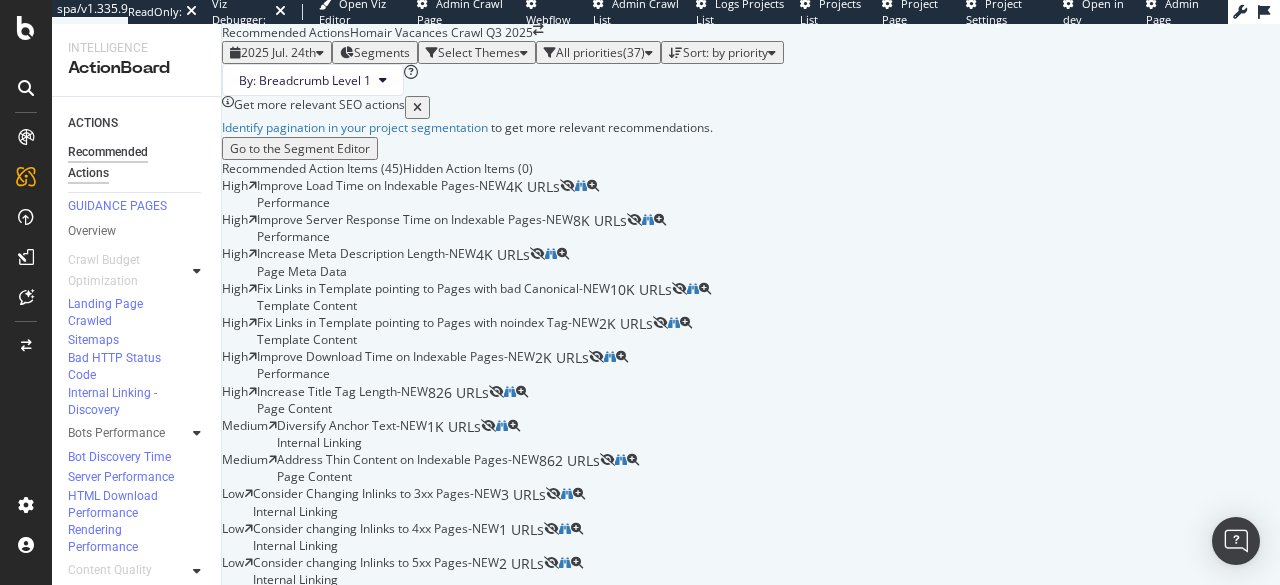 scroll, scrollTop: 0, scrollLeft: 0, axis: both 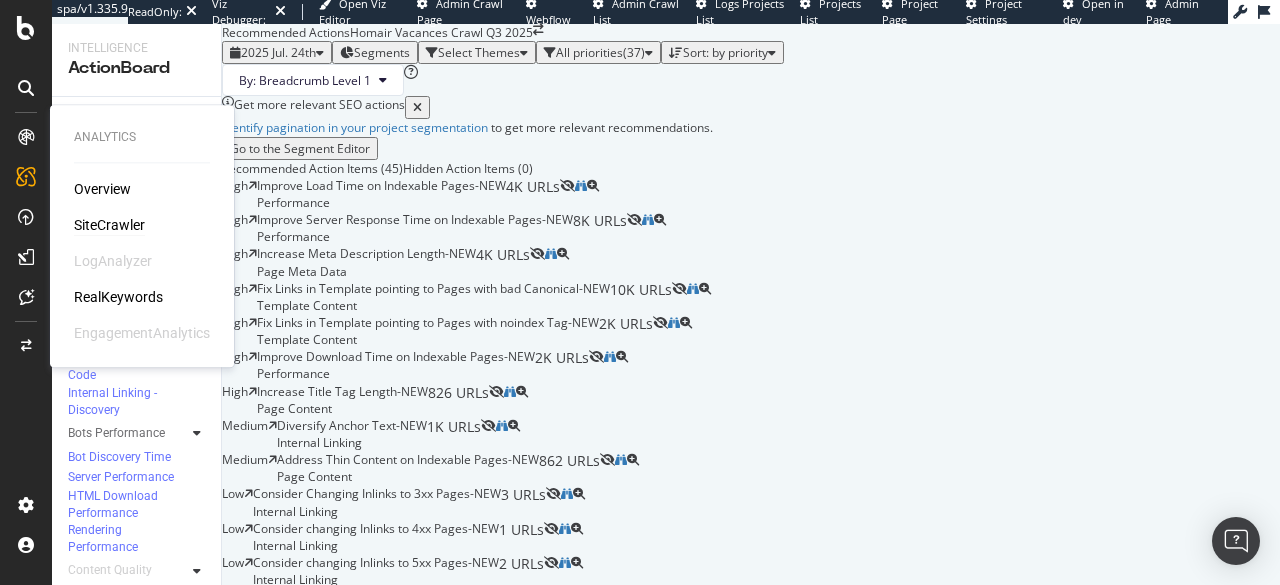 click on "SiteCrawler" at bounding box center [109, 225] 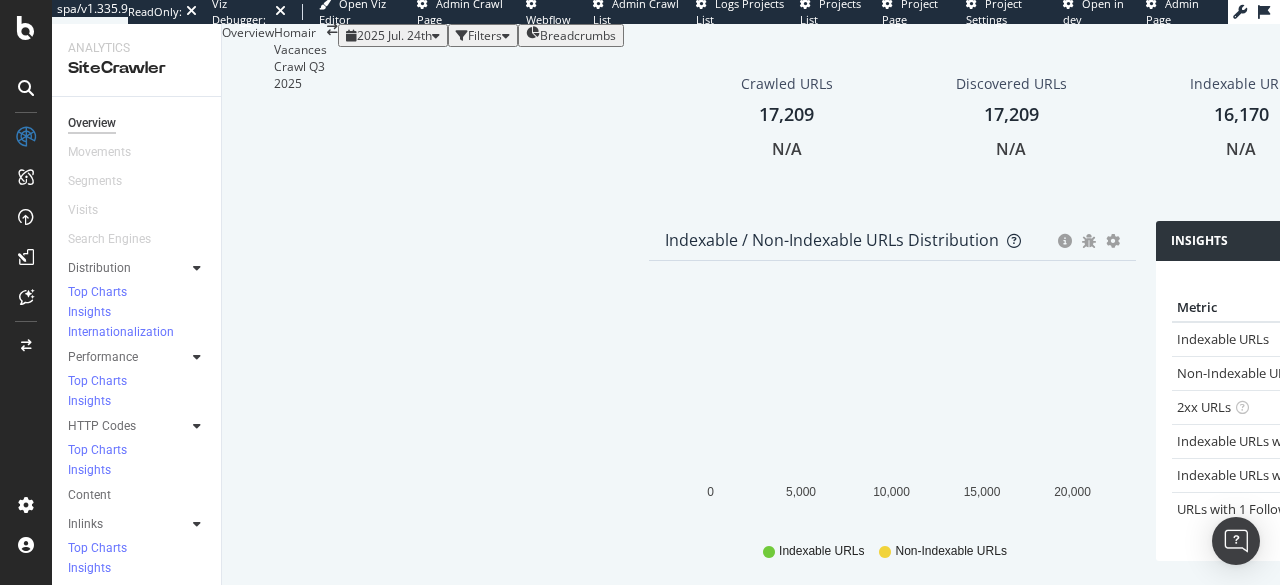 scroll, scrollTop: 1047, scrollLeft: 0, axis: vertical 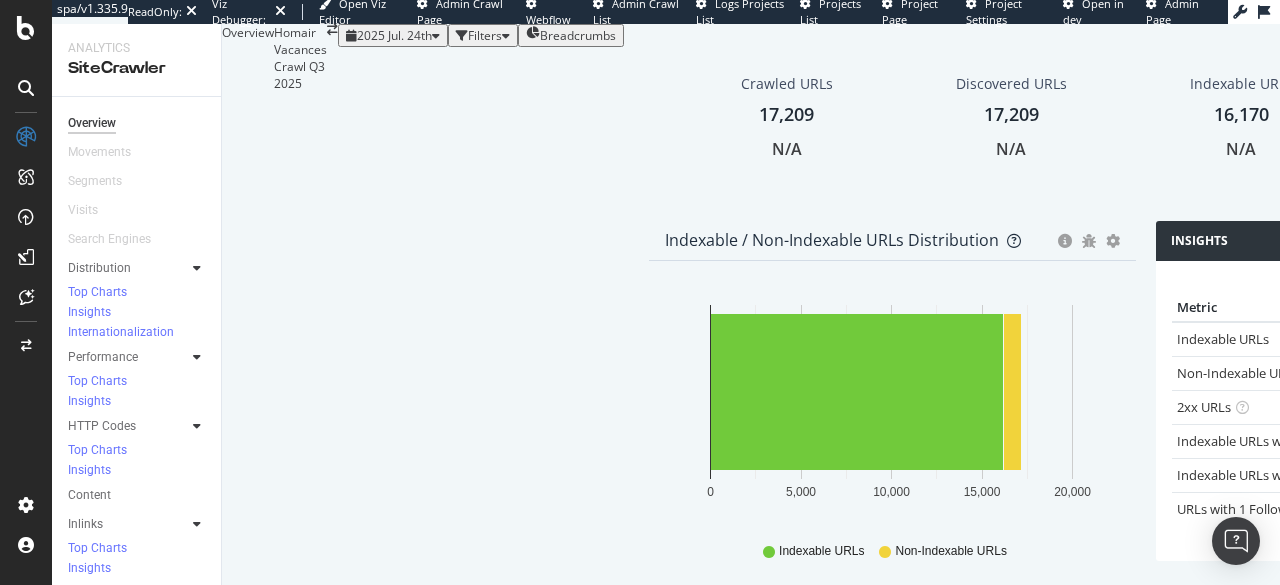 click on "Load Time Distribution Pie Table Export as CSV Add to Custom Report Hold CTRL while clicking to filter the report. 37.9% 10.6% 15.4% 36.2% HTML Load Time Crawled URLs Medium (500 ms < 1 s) 6,528 Fast (<500 ms) 6,222 Slow (1 s < 2 s) 2,643 Slowest (>2 s) 1,816 10.6% Fast (<500 ms) Medium (500 ms < 1 s) Slow (1 s < 2 s) Slowest (>2 s) View More" at bounding box center [1399, 1631] 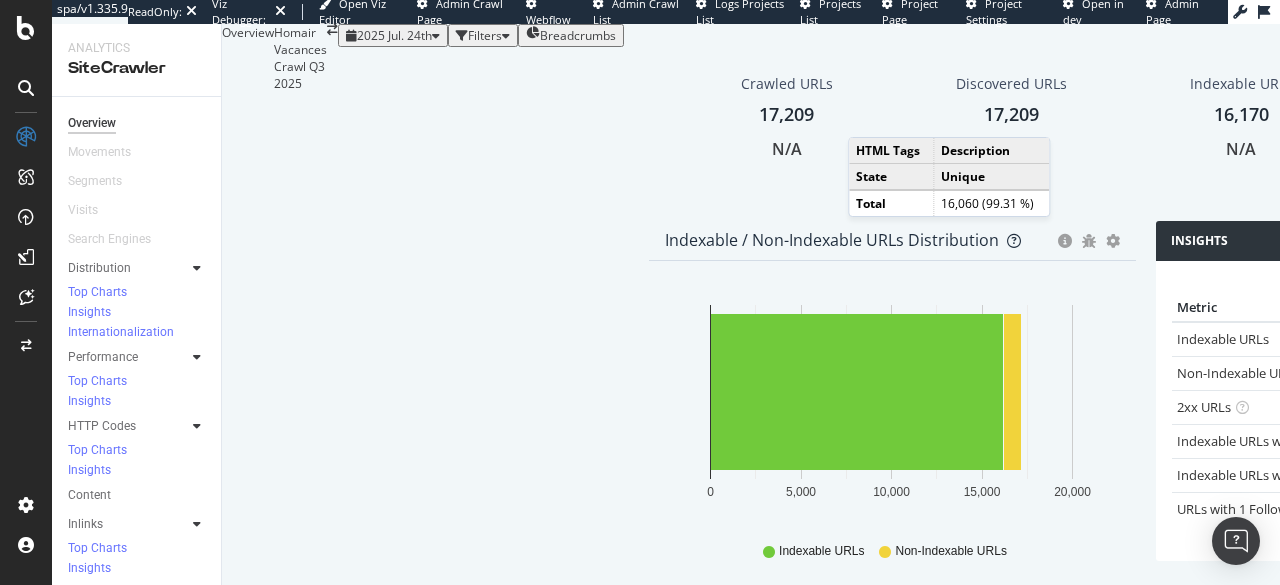scroll, scrollTop: 0, scrollLeft: 0, axis: both 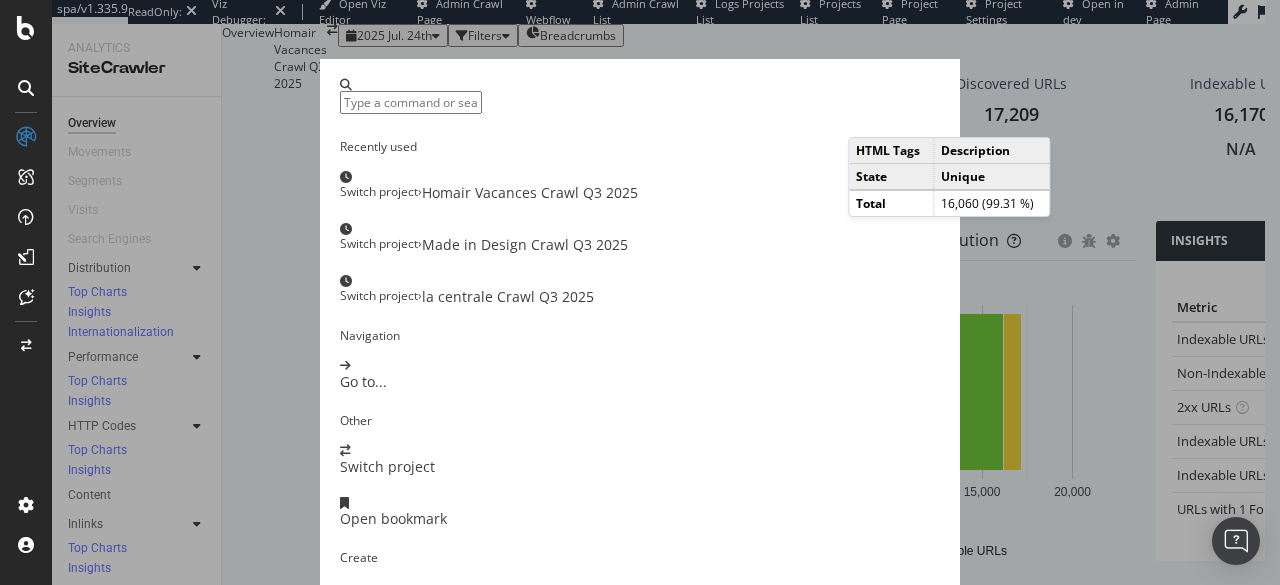 click on "Recently used Switch project › Homair Vacances Crawl Q3 2025 Switch project › Made in Design Crawl Q3 2025 Switch project › la centrale Crawl Q3 2025 Navigation Go to... Other Switch project Open bookmark Create Navigate with  ↑  and  ↓   Enter  to jump" at bounding box center [640, 292] 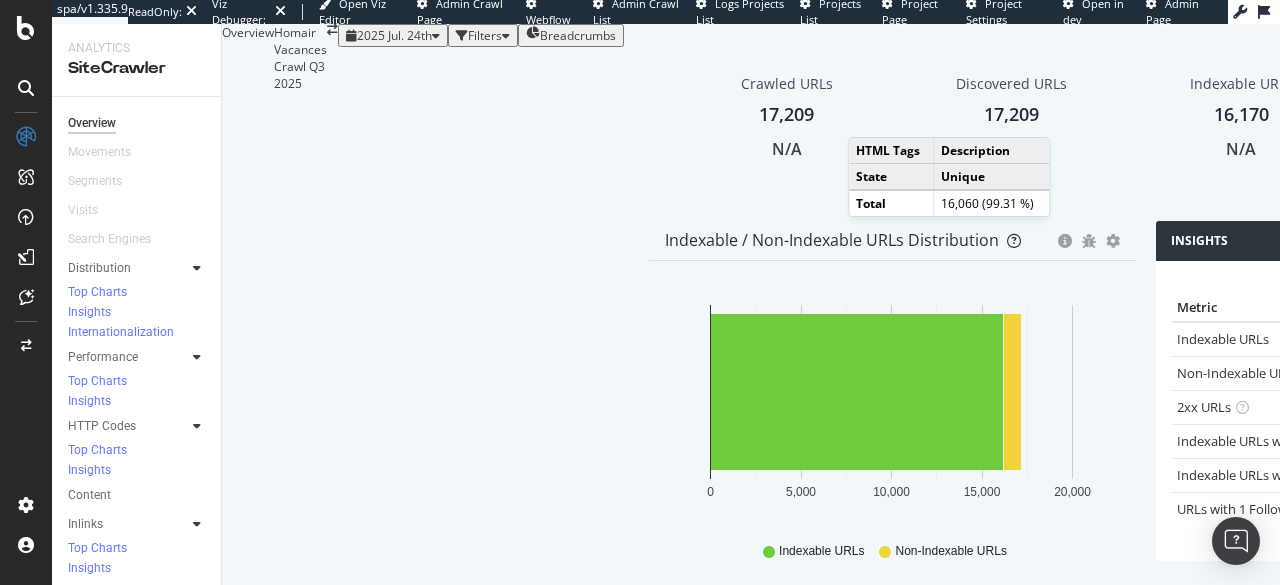 click at bounding box center [26, 292] 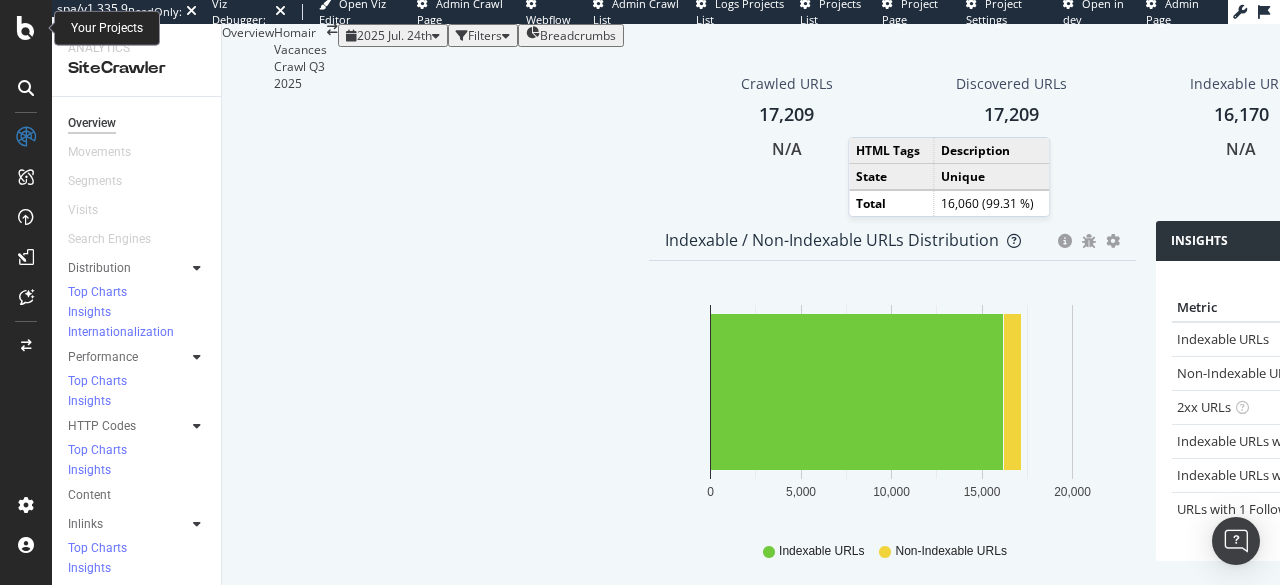 click at bounding box center (26, 28) 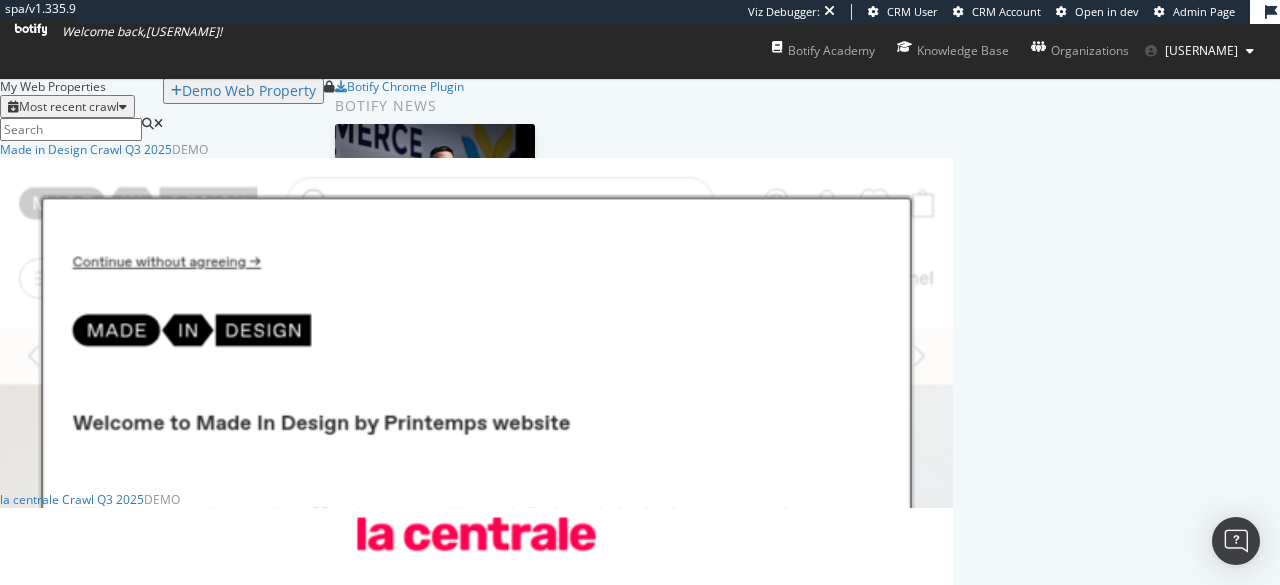 scroll, scrollTop: 16, scrollLeft: 16, axis: both 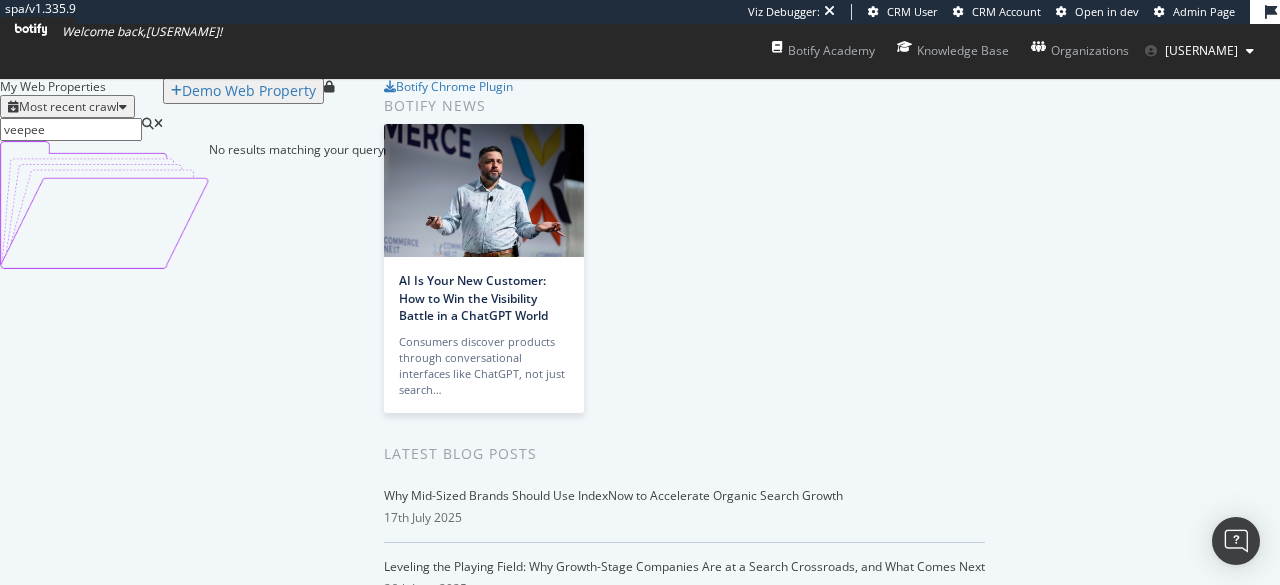 click on "veepee" at bounding box center [71, 129] 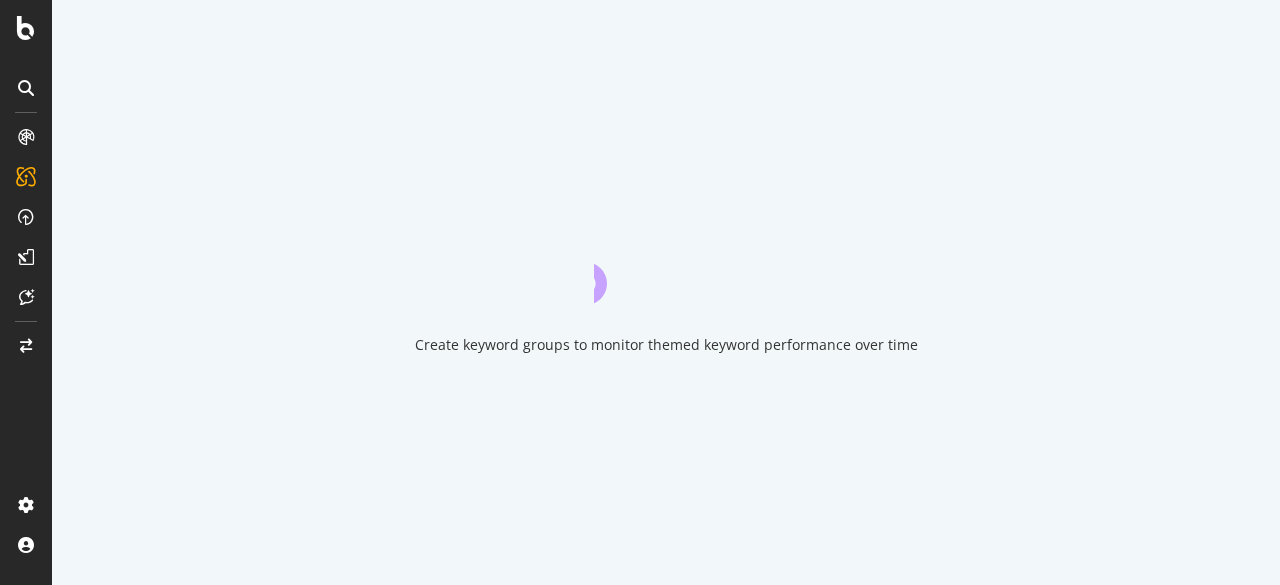 scroll, scrollTop: 0, scrollLeft: 0, axis: both 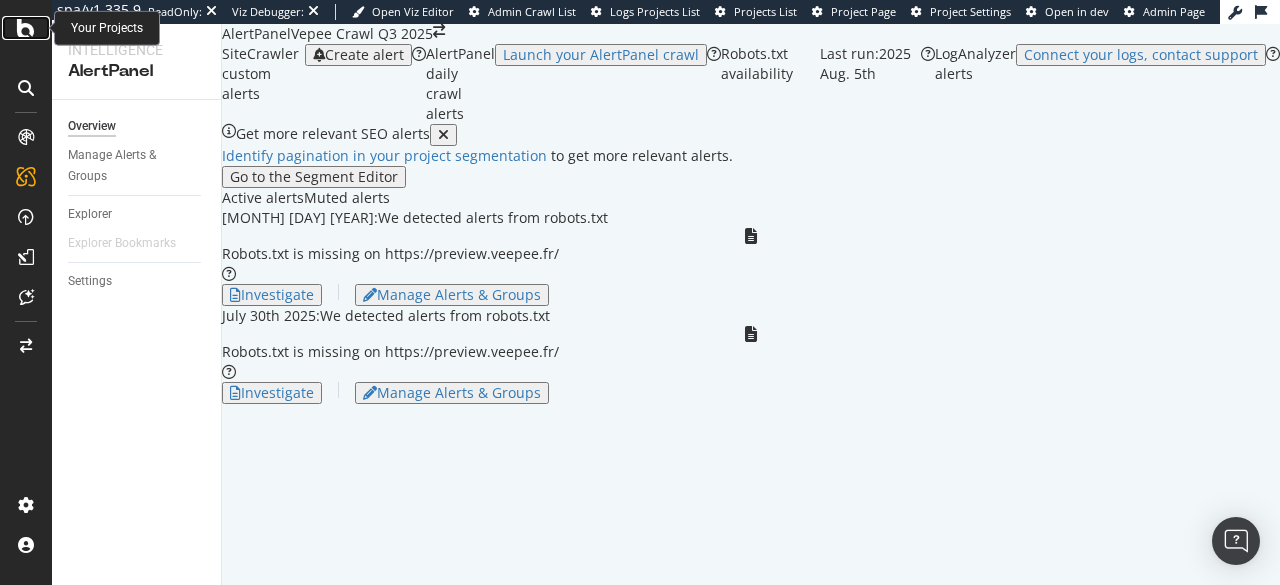 click at bounding box center (26, 28) 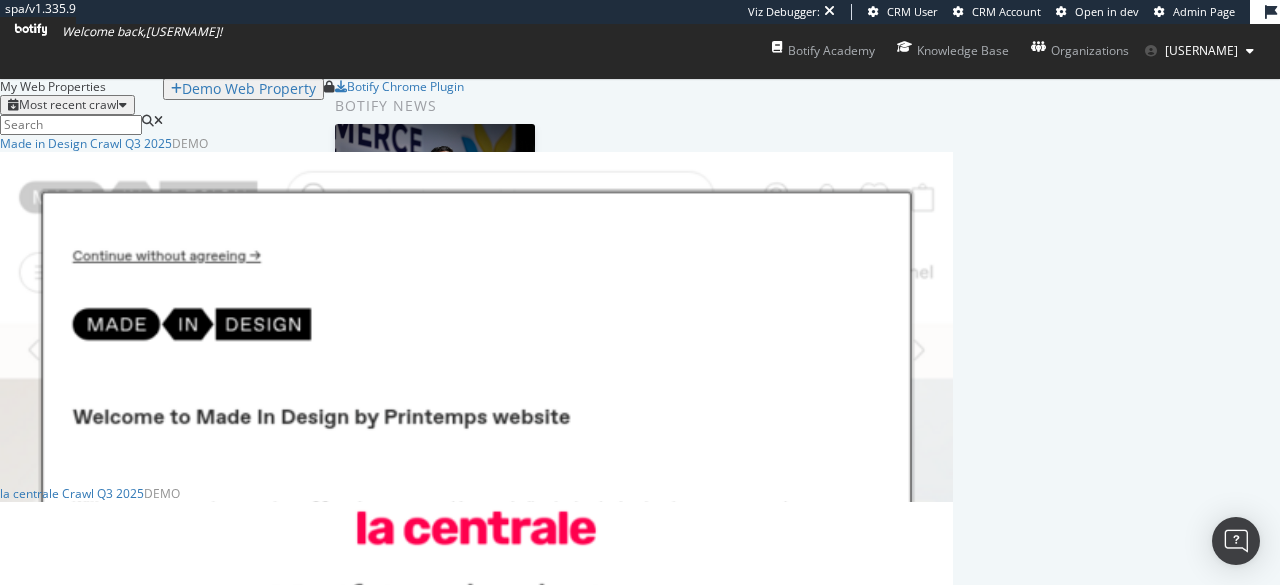 scroll, scrollTop: 16, scrollLeft: 16, axis: both 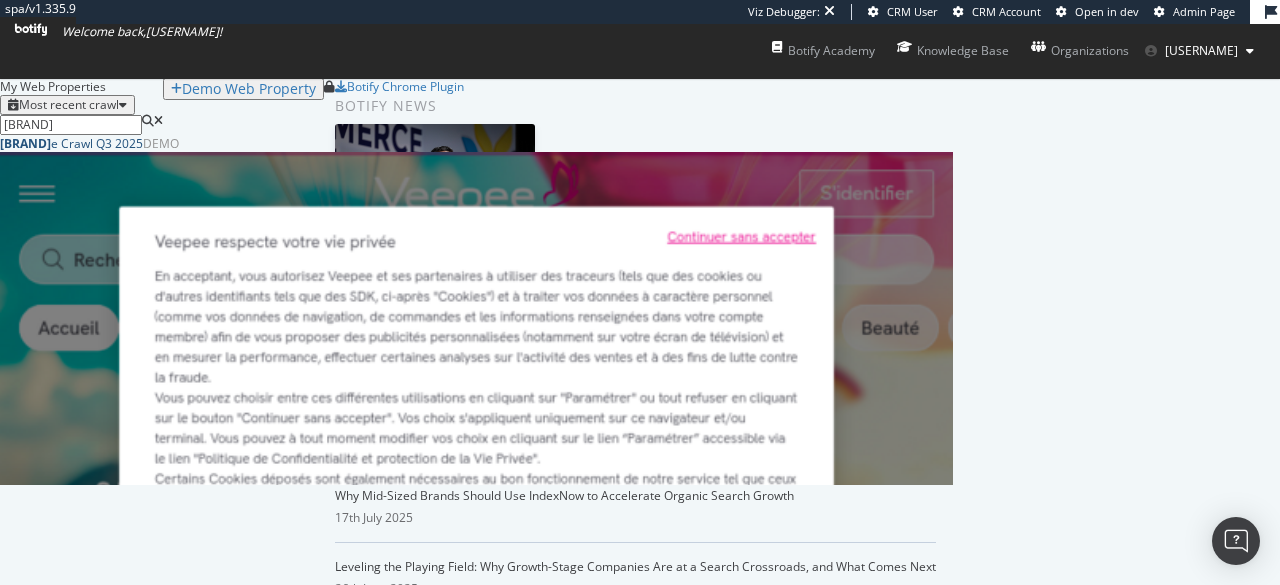 type on "vepe" 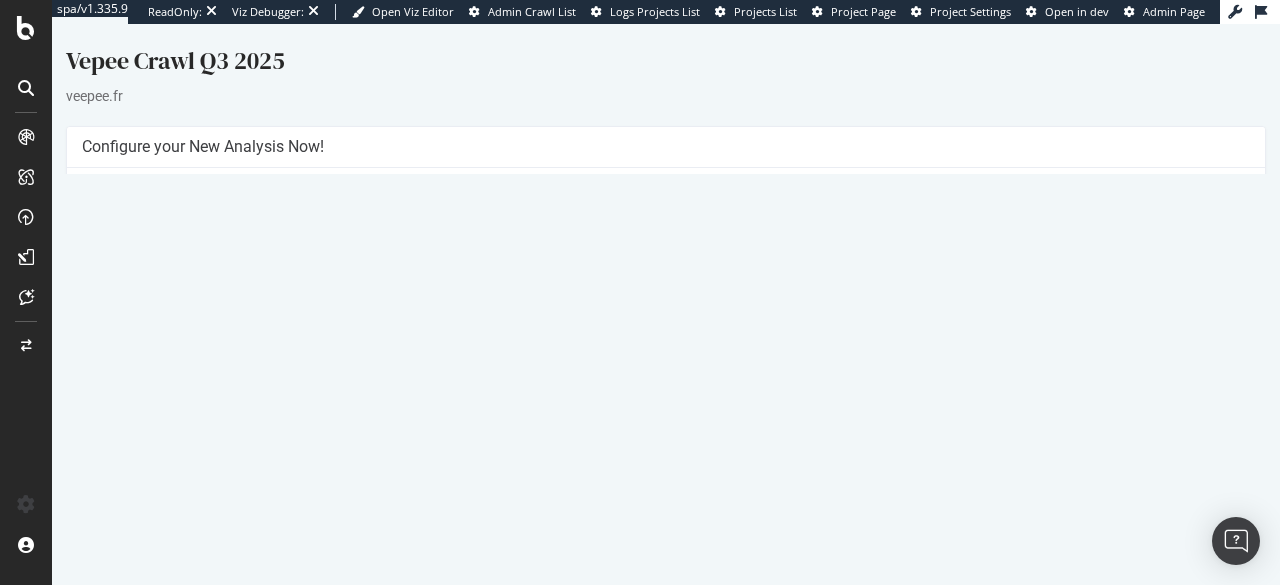scroll, scrollTop: 308, scrollLeft: 0, axis: vertical 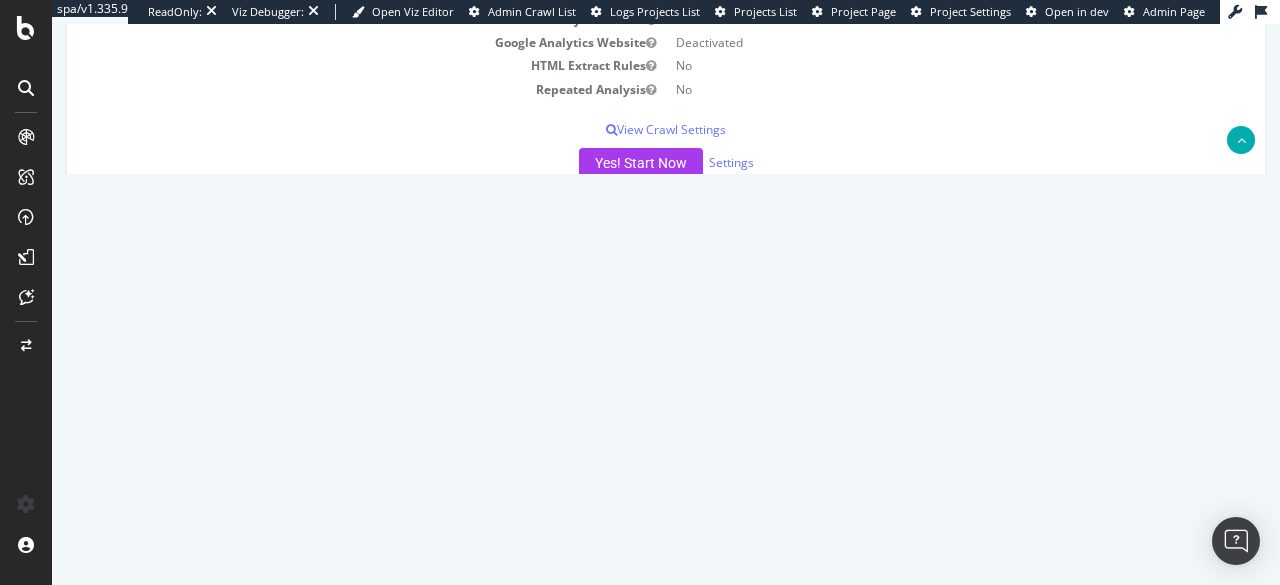 click on "2025 Jul. 24th
report" at bounding box center (153, 351) 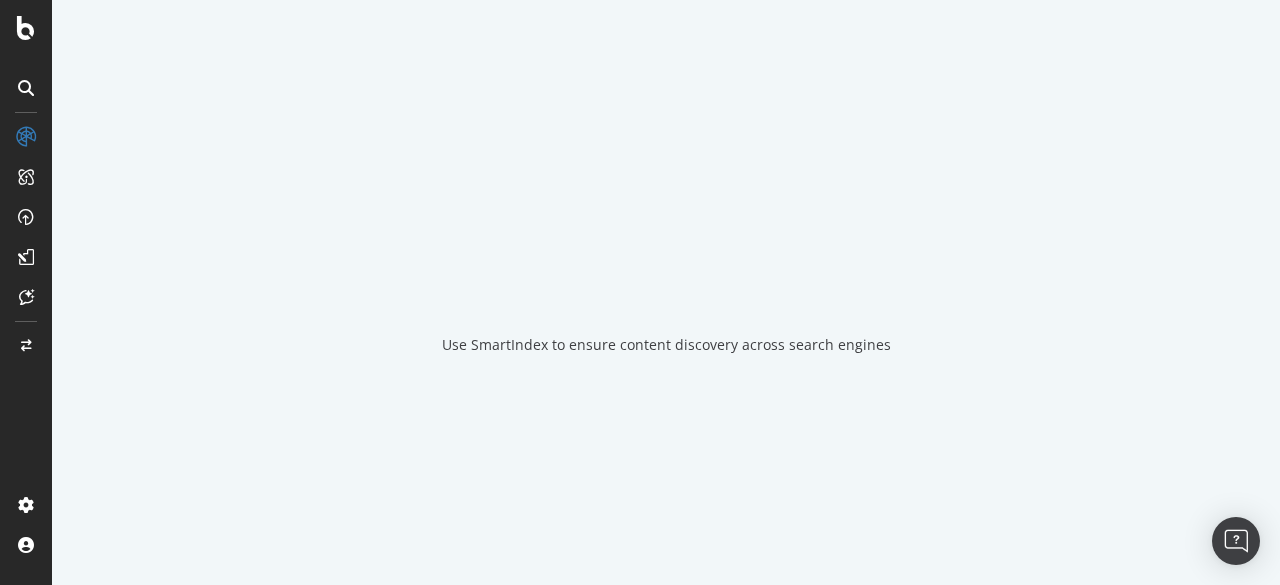 scroll, scrollTop: 0, scrollLeft: 0, axis: both 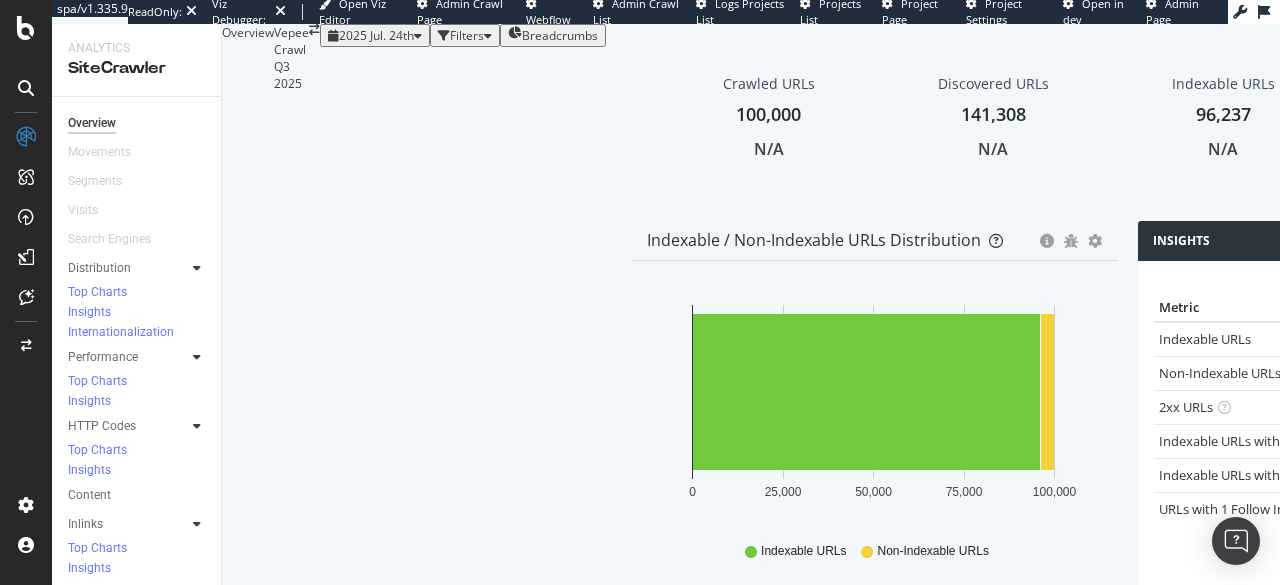 click at bounding box center (26, 88) 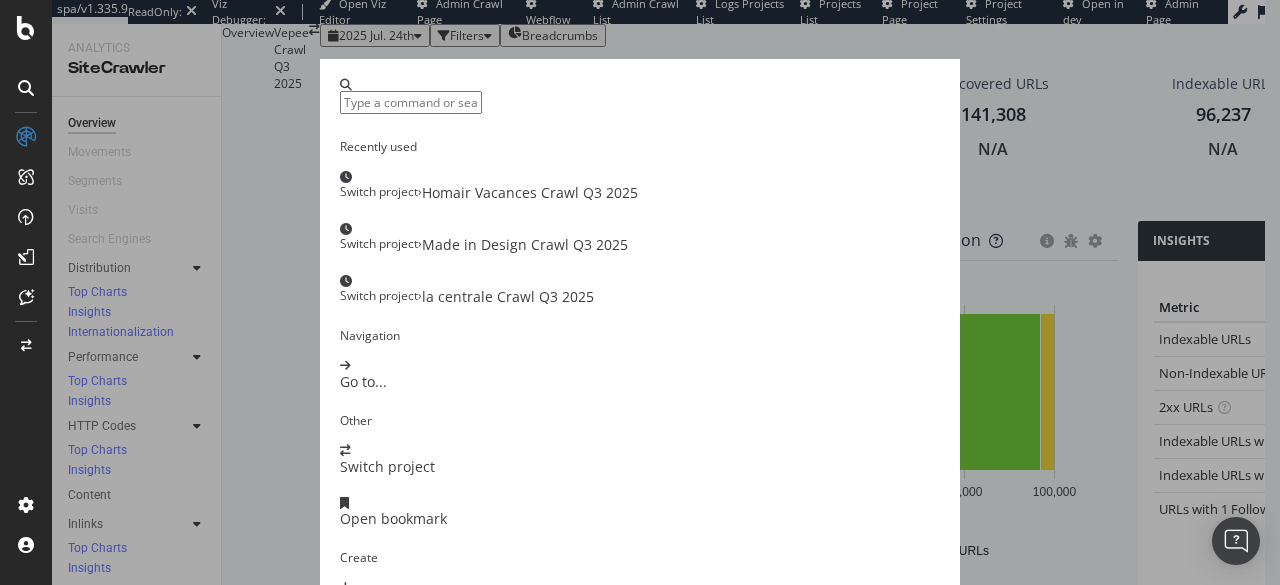 scroll, scrollTop: 0, scrollLeft: 0, axis: both 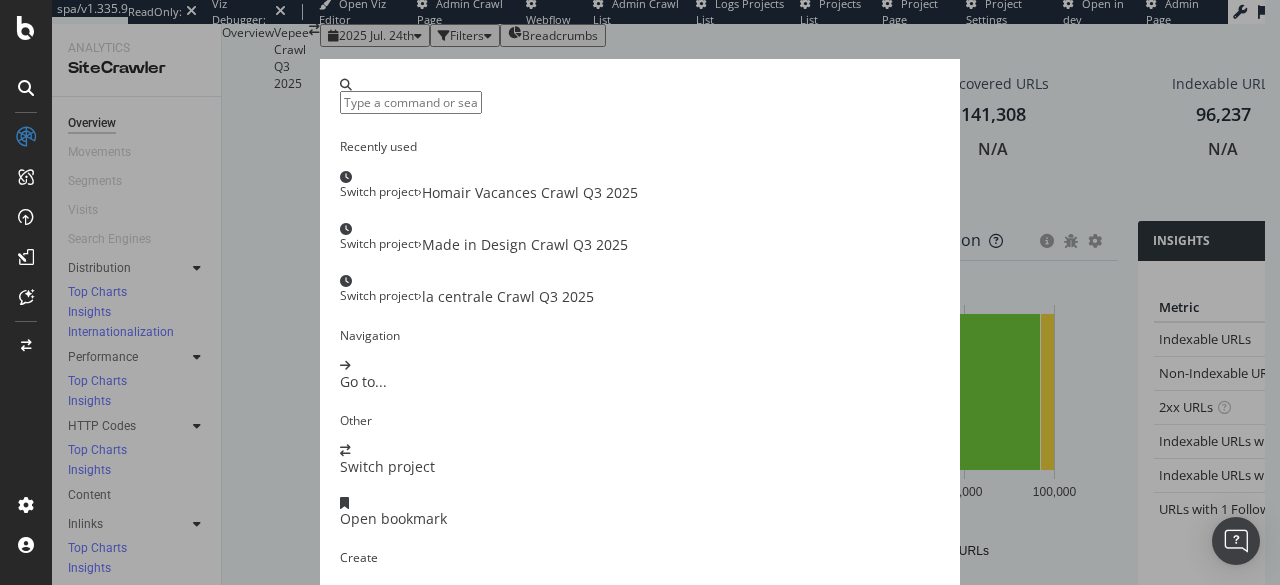 click on "Homair Vacances Crawl Q3 2025" at bounding box center [530, 193] 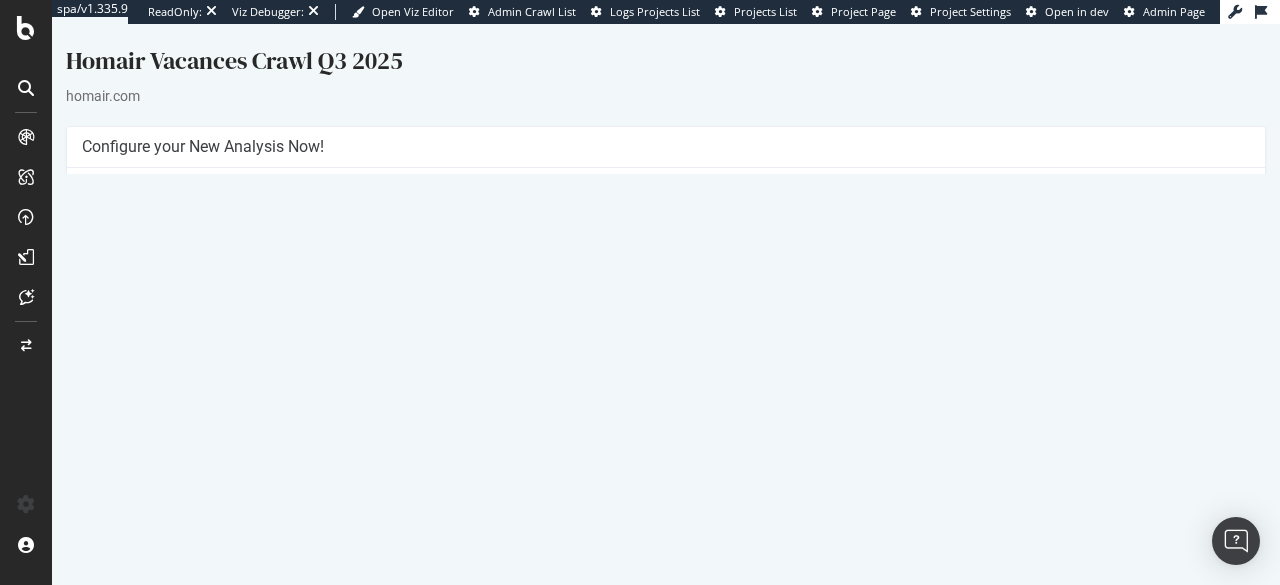 scroll, scrollTop: 449, scrollLeft: 0, axis: vertical 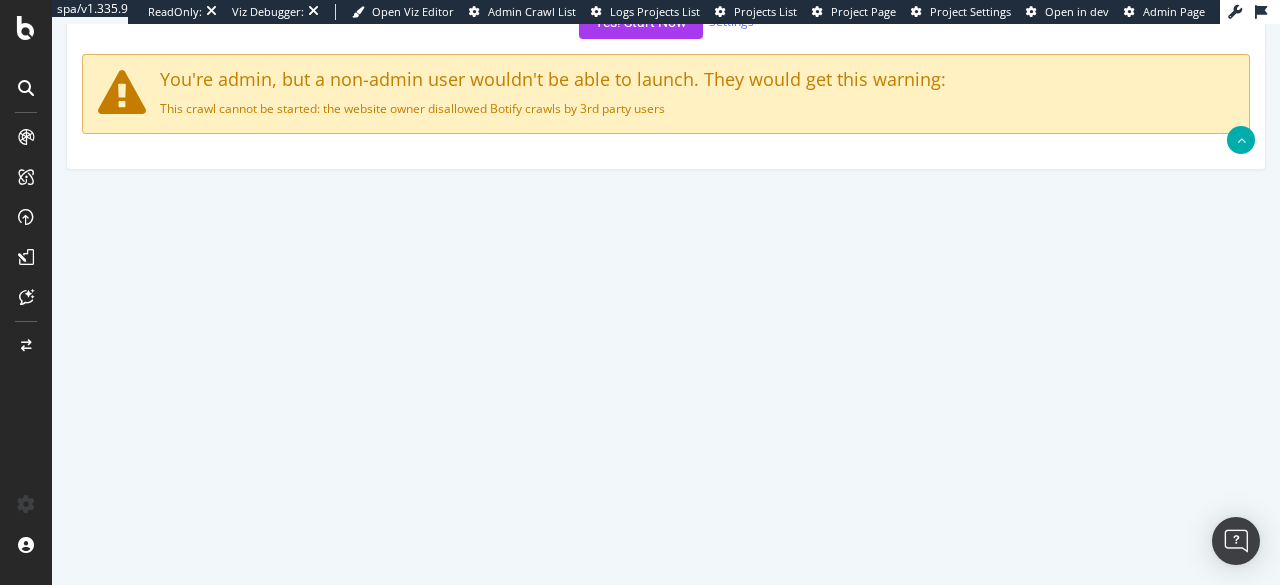 click on "2025 Jul. 24th
report" at bounding box center (153, 310) 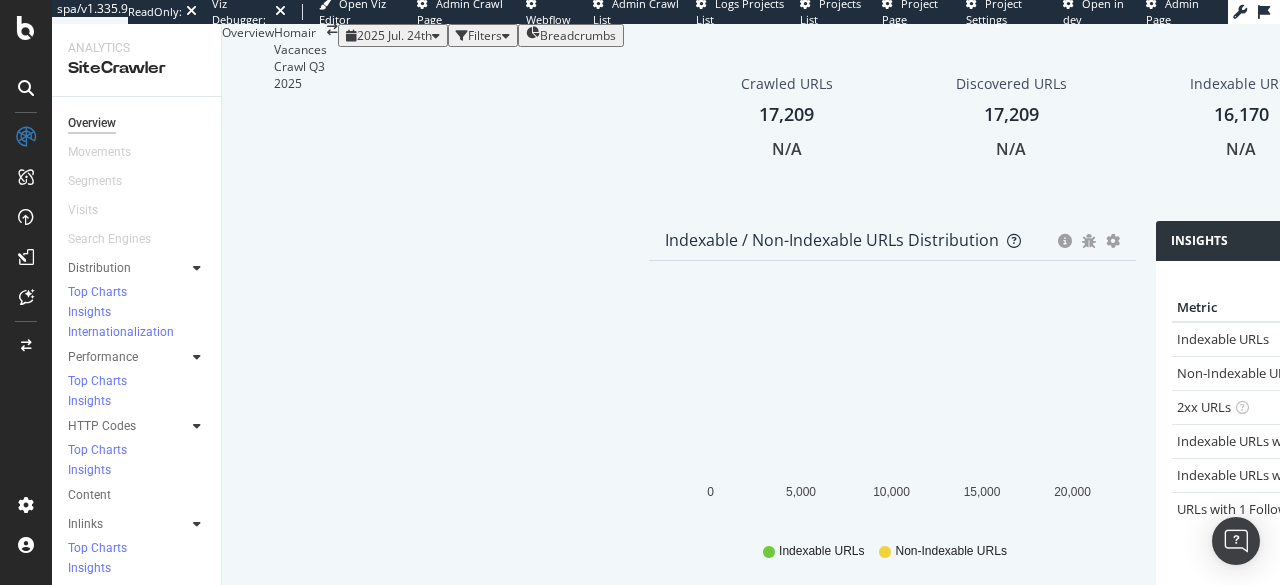 scroll, scrollTop: 257, scrollLeft: 0, axis: vertical 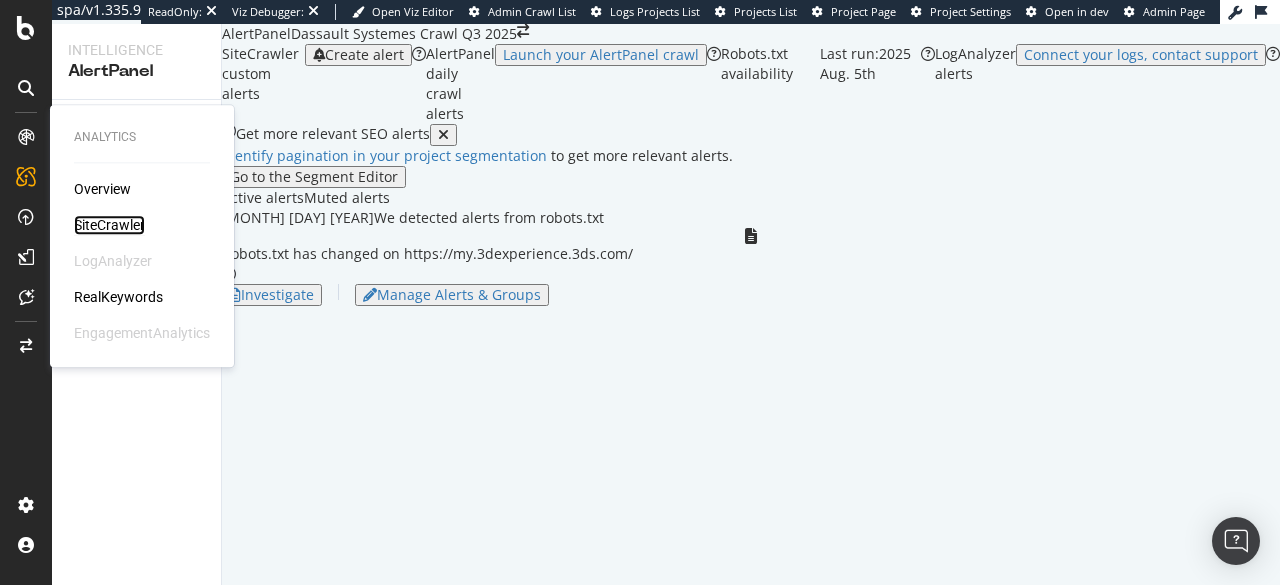 click on "SiteCrawler" at bounding box center (109, 225) 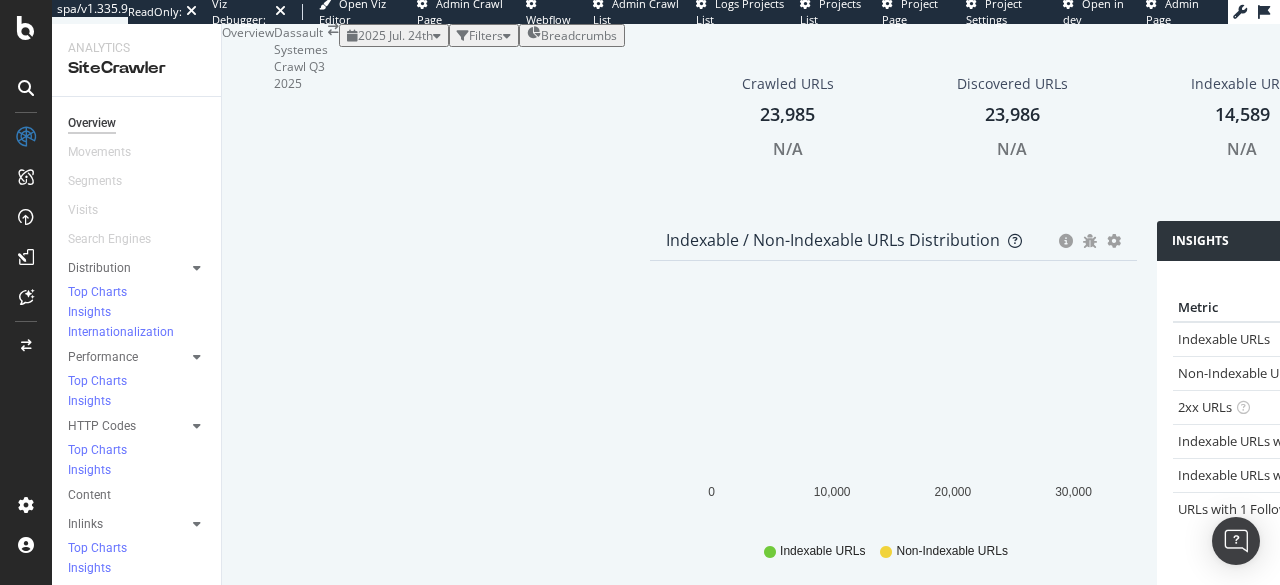 scroll, scrollTop: 220, scrollLeft: 0, axis: vertical 